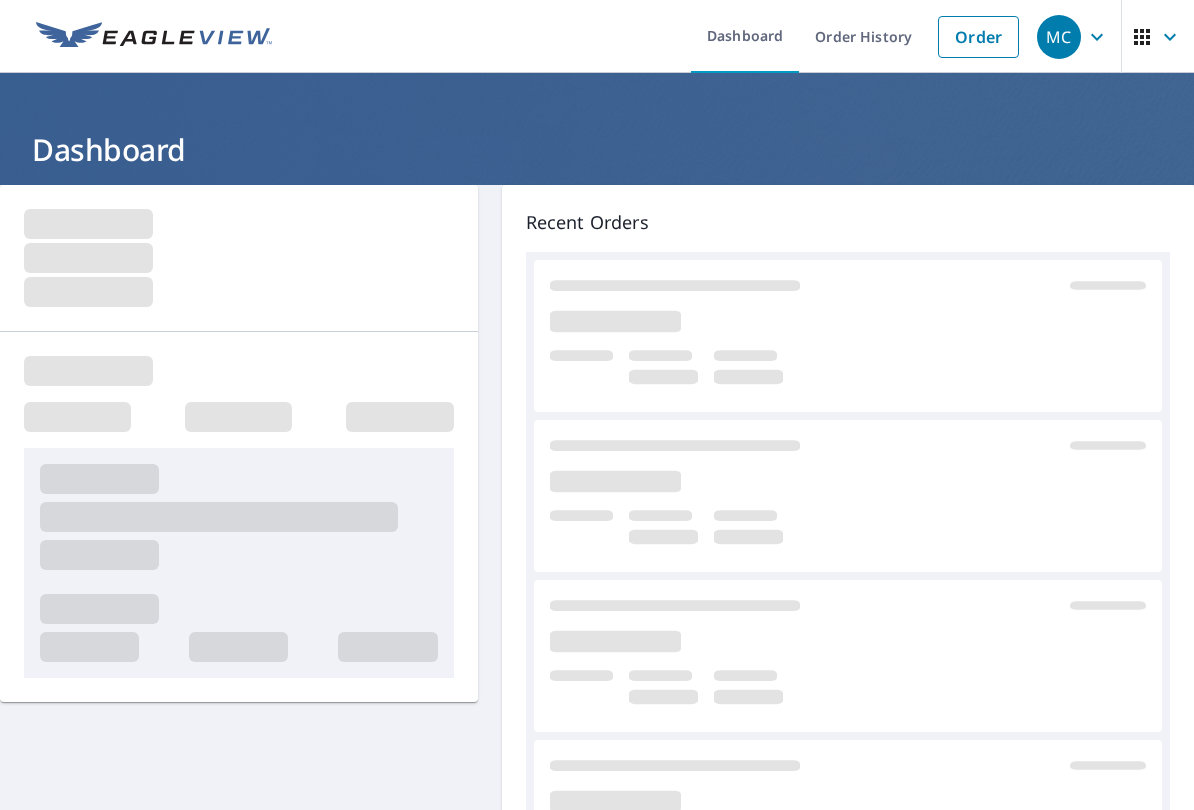 scroll, scrollTop: 0, scrollLeft: 0, axis: both 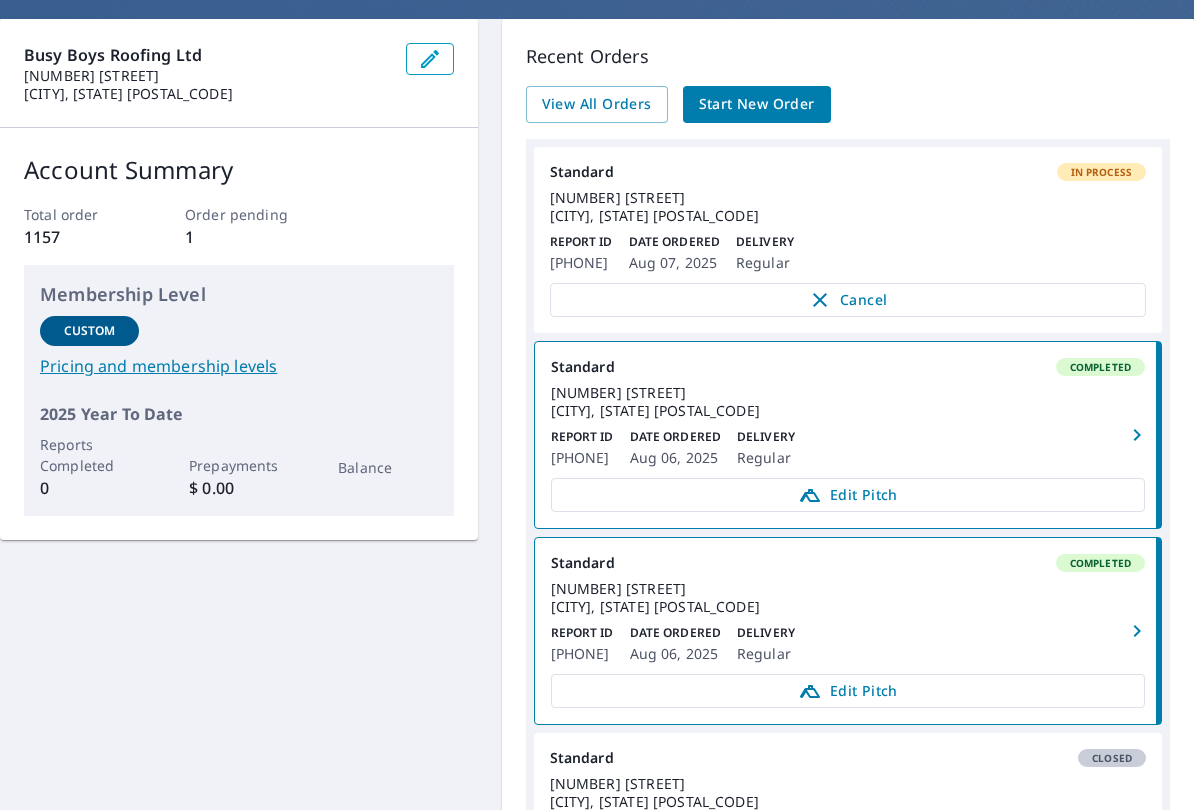 click on "Edit Pitch" at bounding box center [848, 495] 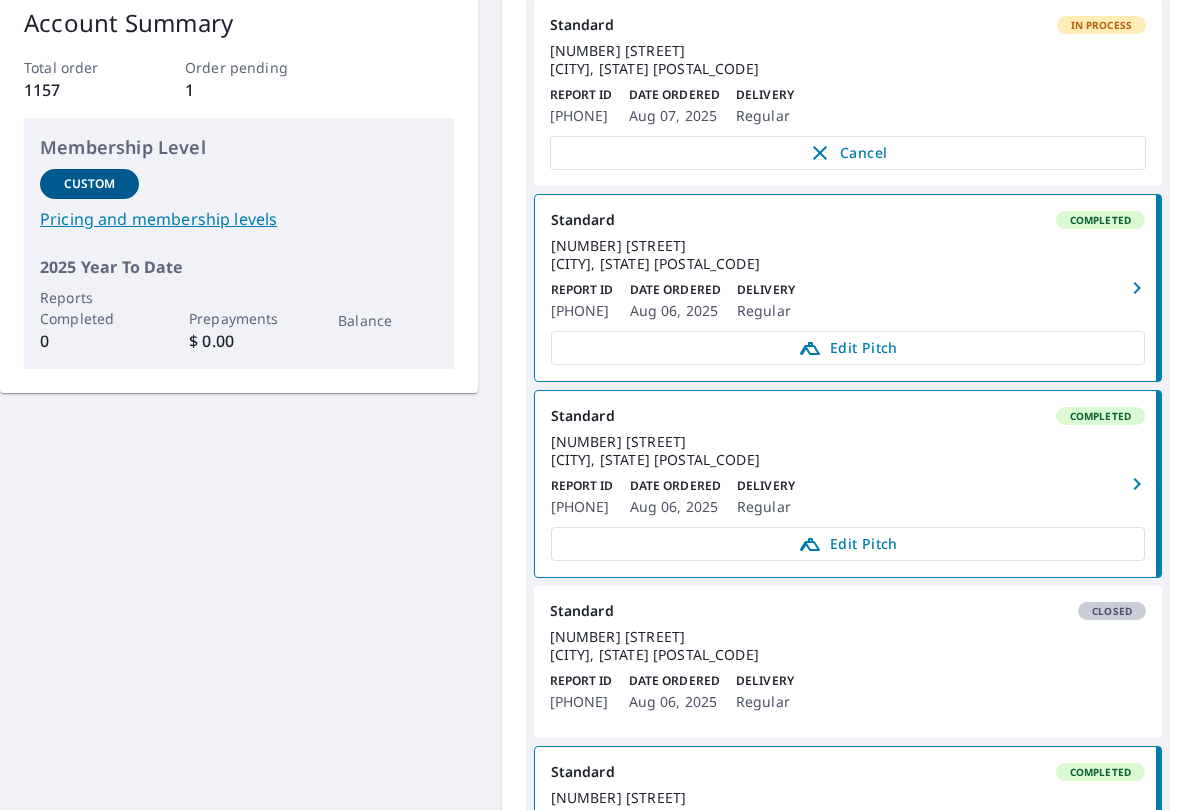 scroll, scrollTop: 316, scrollLeft: 0, axis: vertical 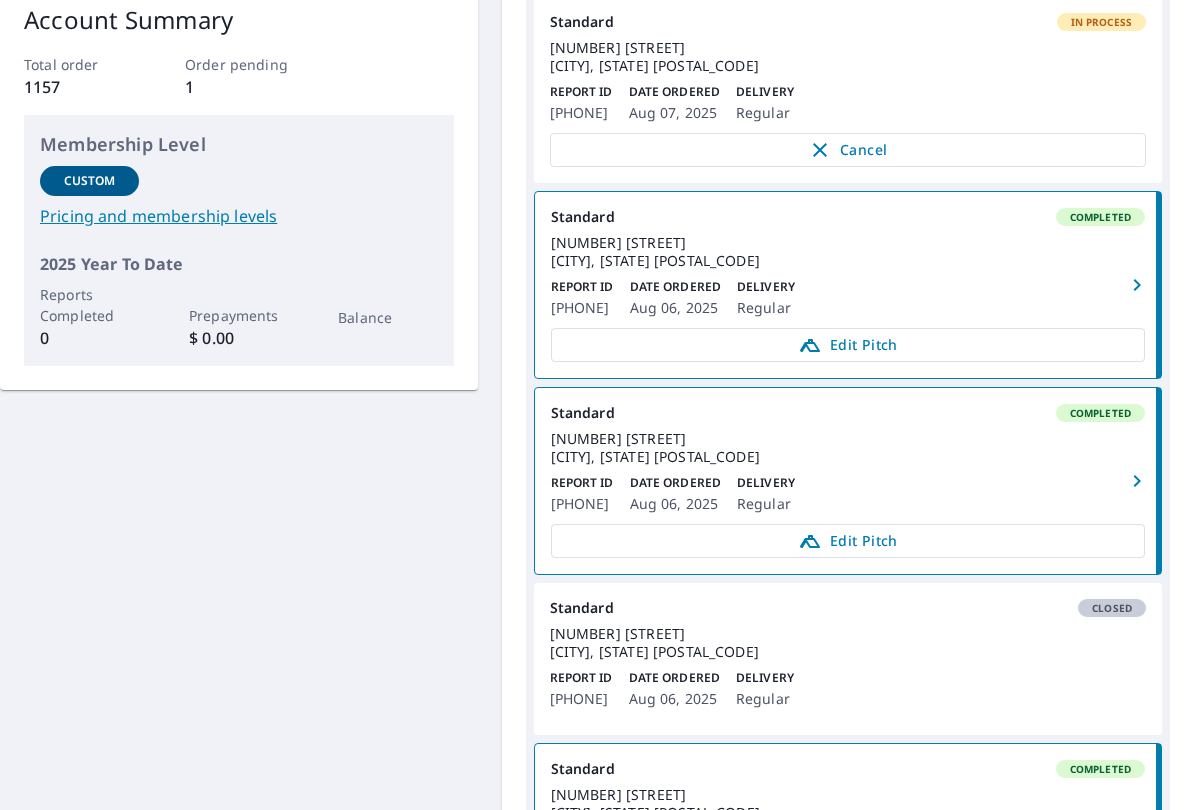 click 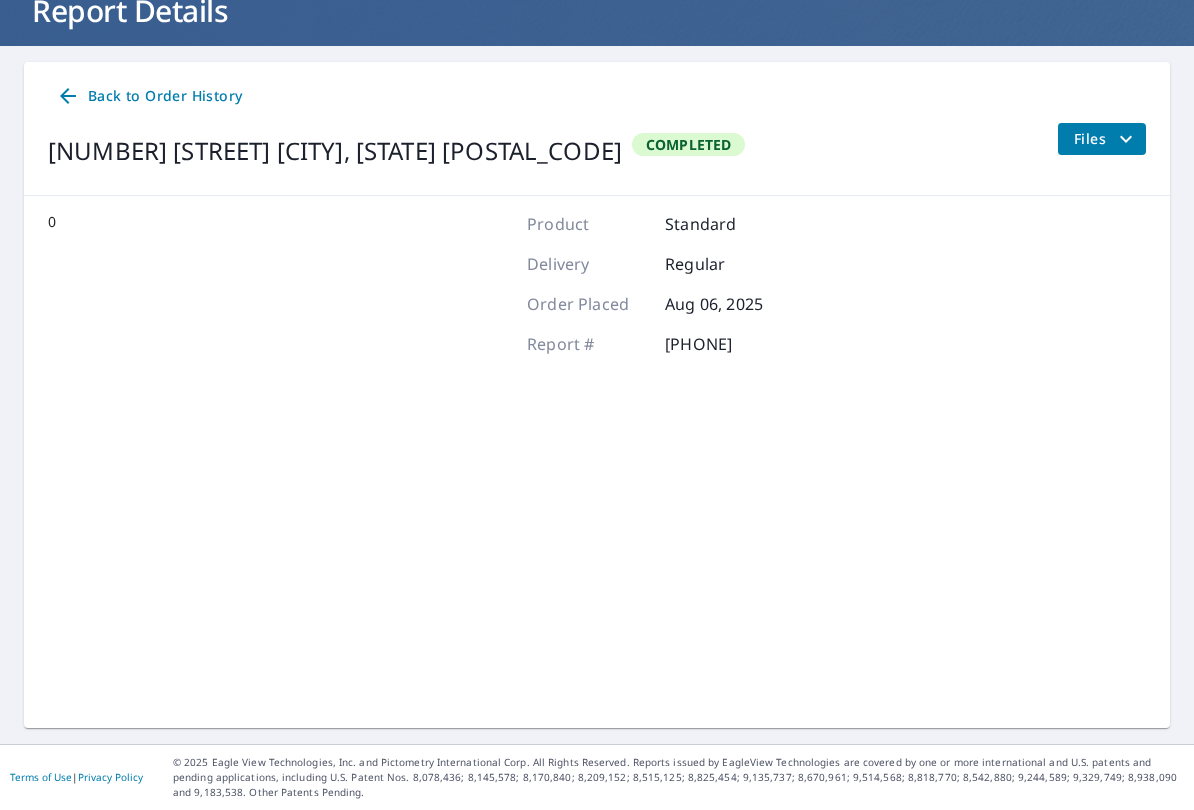scroll, scrollTop: 138, scrollLeft: 0, axis: vertical 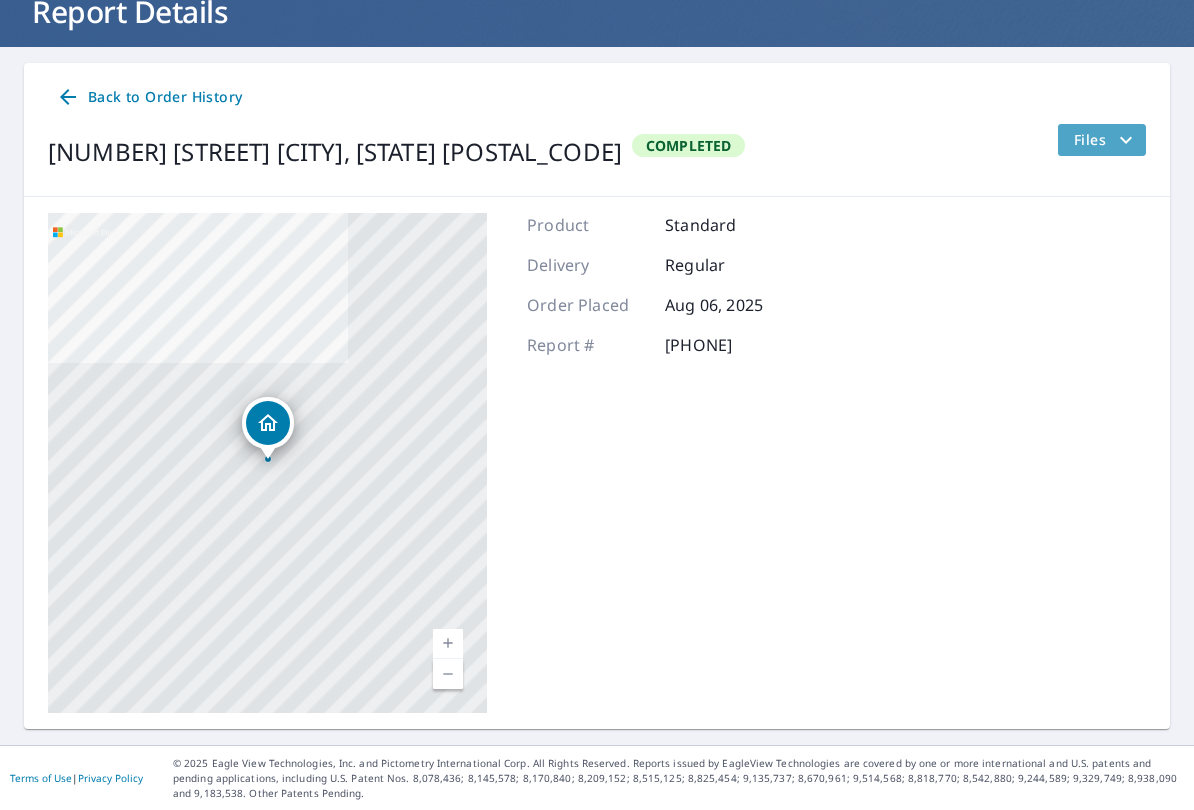 click on "Files" at bounding box center [1101, 140] 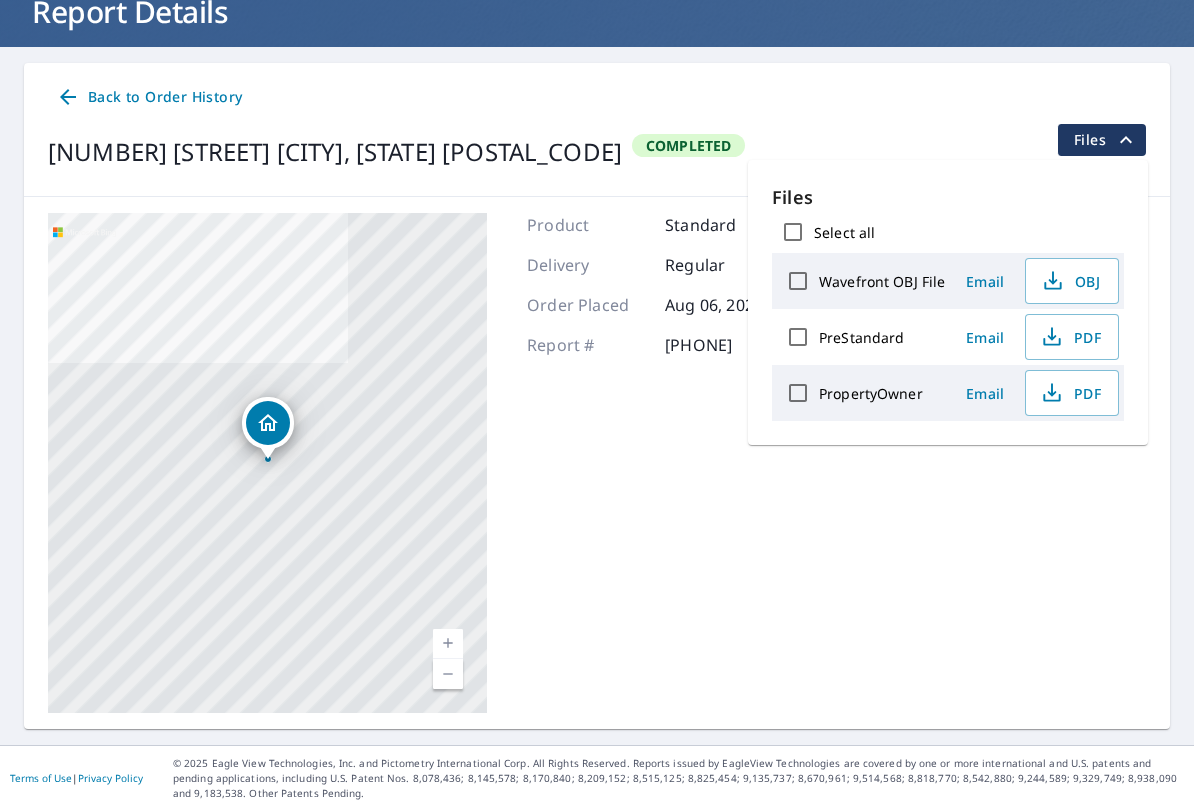 click on "PDF" at bounding box center [1070, 393] 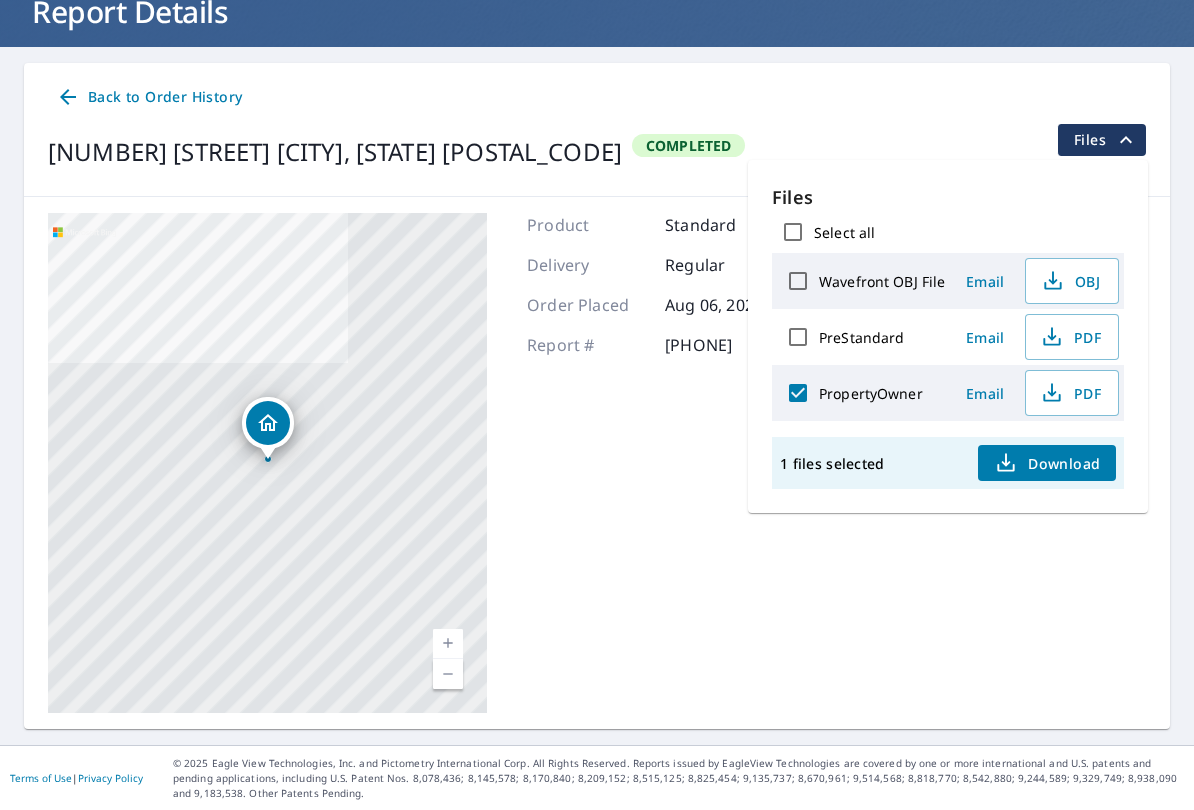 click on "Download" at bounding box center (1047, 463) 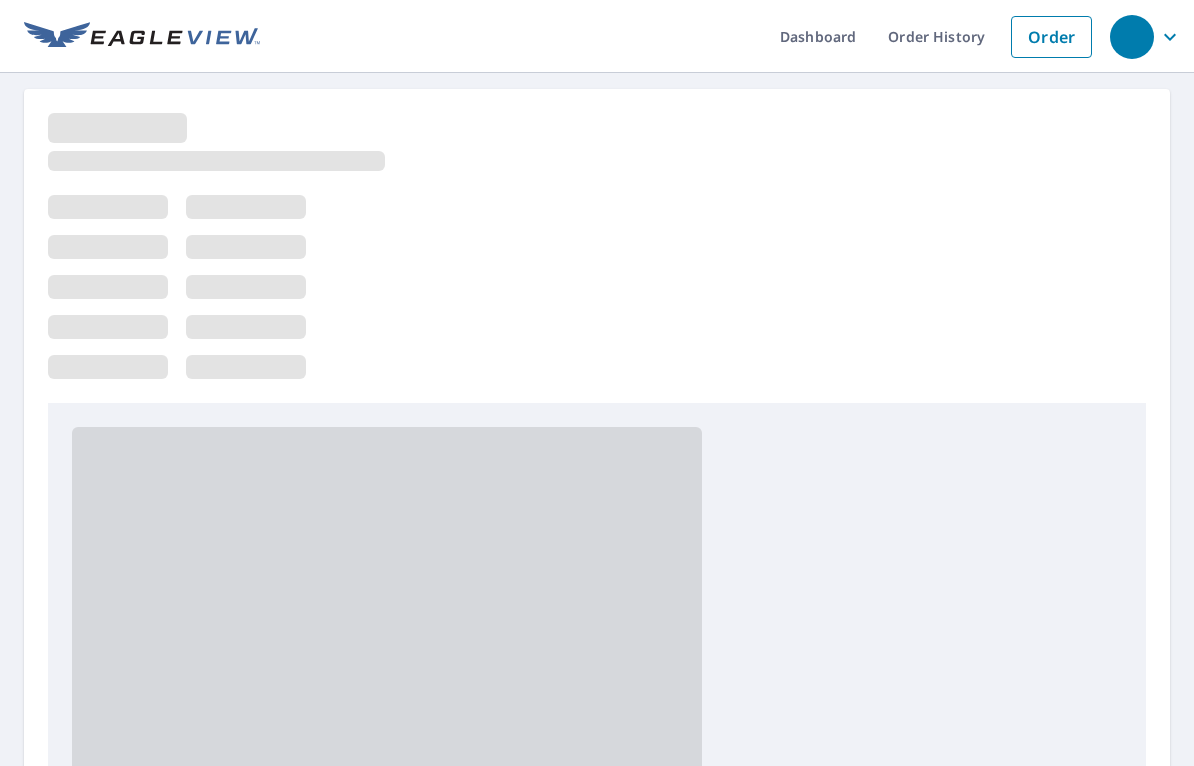 scroll, scrollTop: 0, scrollLeft: 0, axis: both 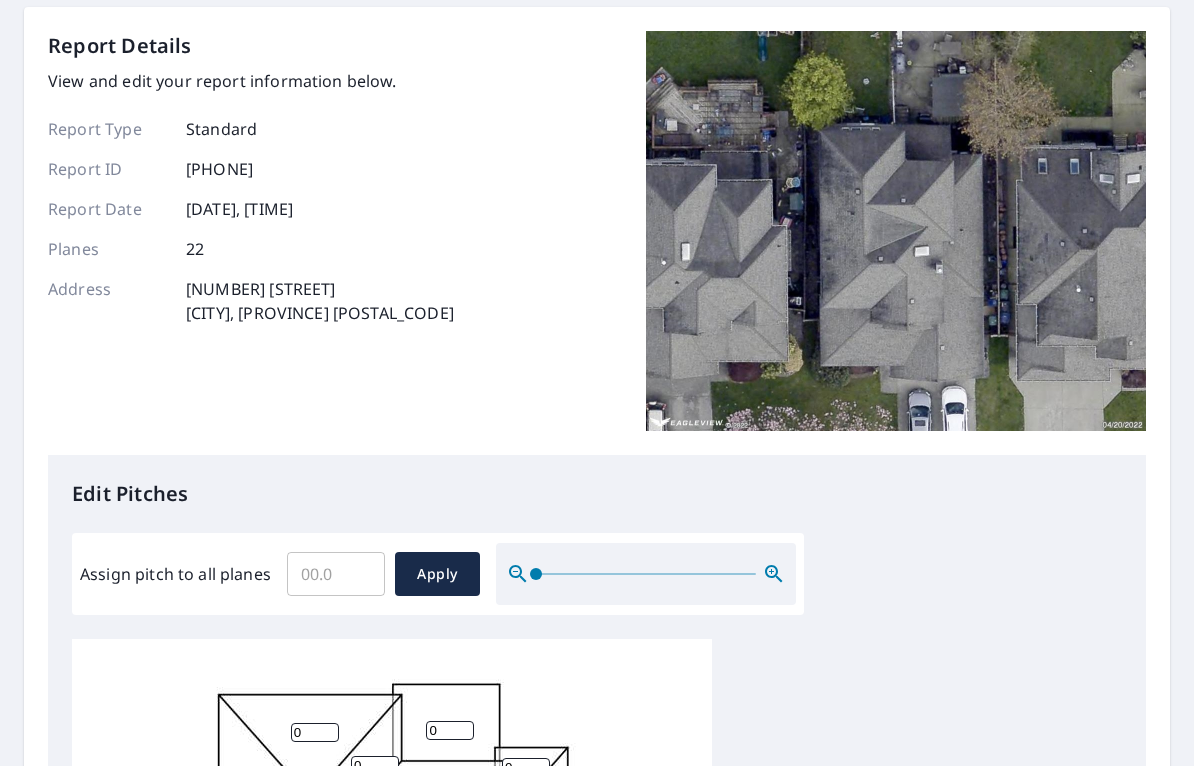 click on "Assign pitch to all planes" at bounding box center [336, 574] 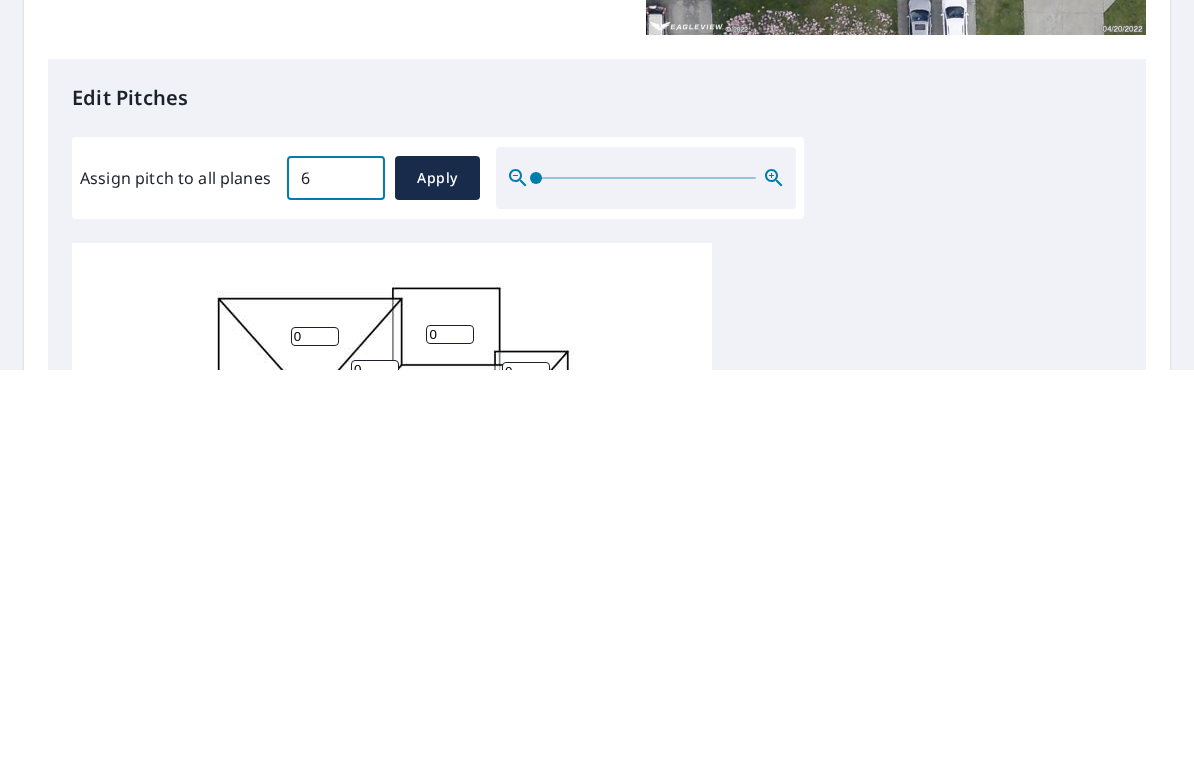 type on "6" 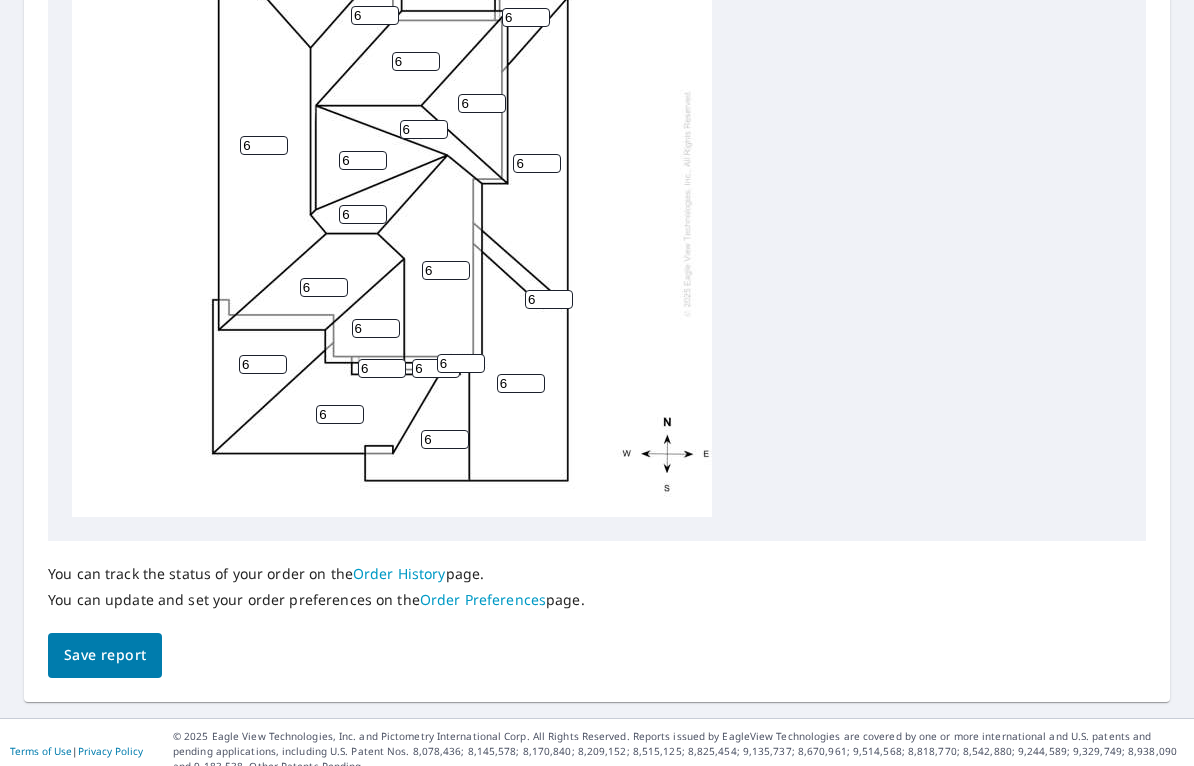 scroll, scrollTop: 831, scrollLeft: 0, axis: vertical 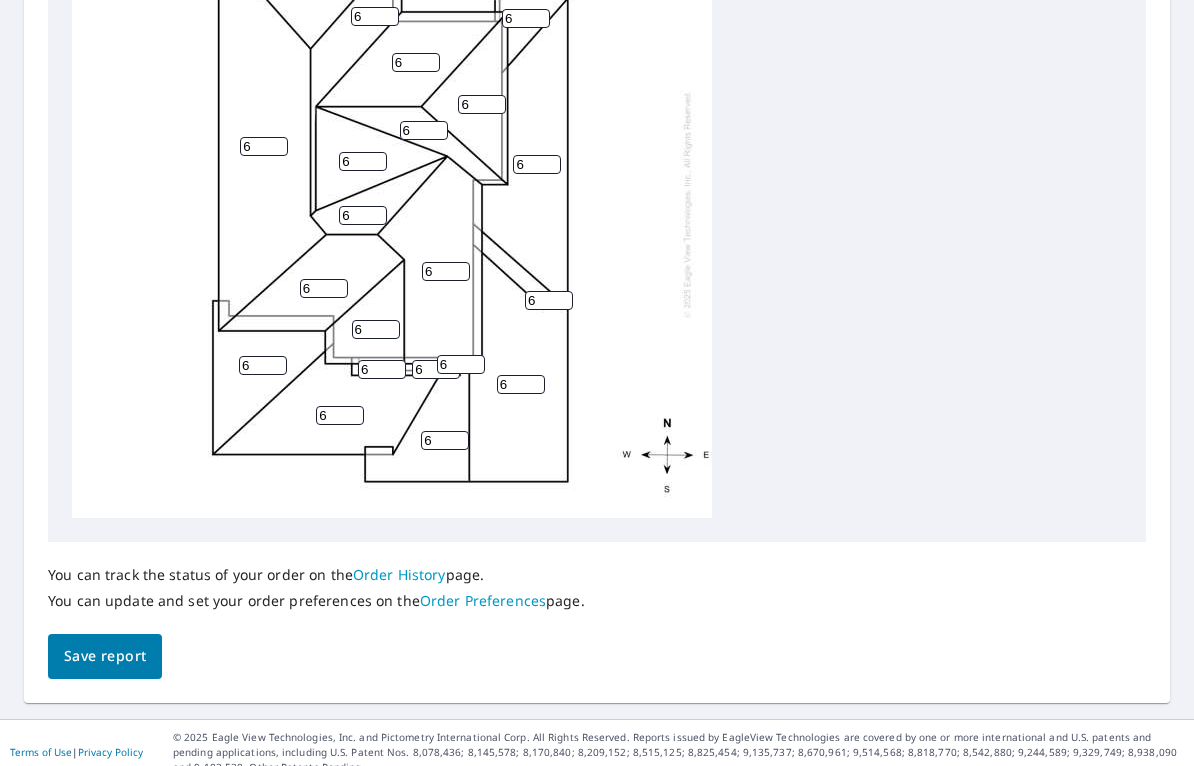 click on "Save report" at bounding box center (105, 656) 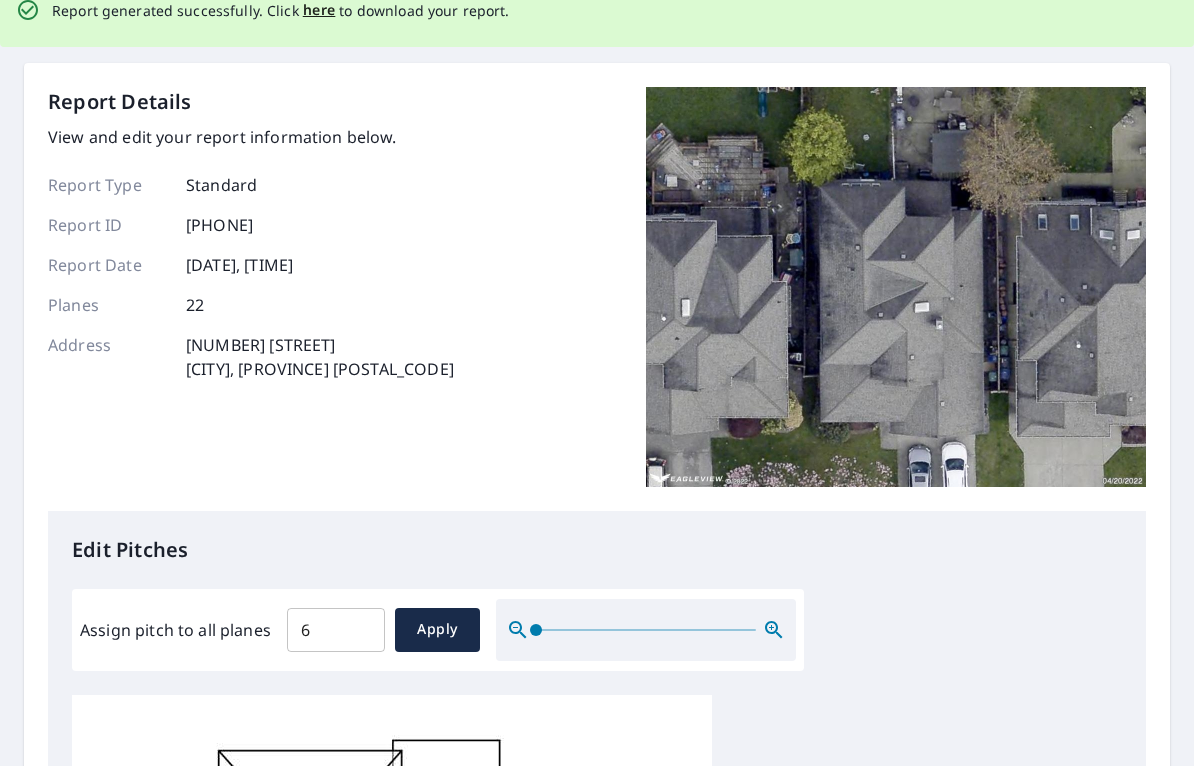 scroll, scrollTop: 0, scrollLeft: 0, axis: both 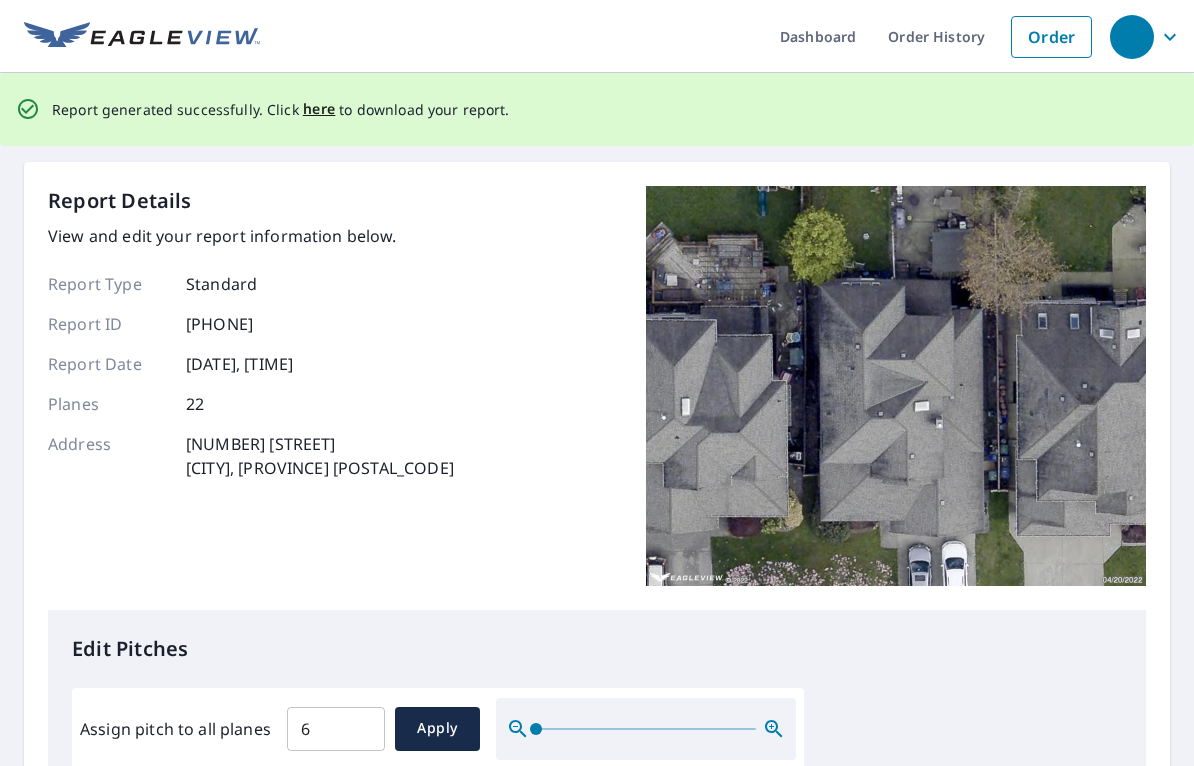 click on "here" at bounding box center [319, 109] 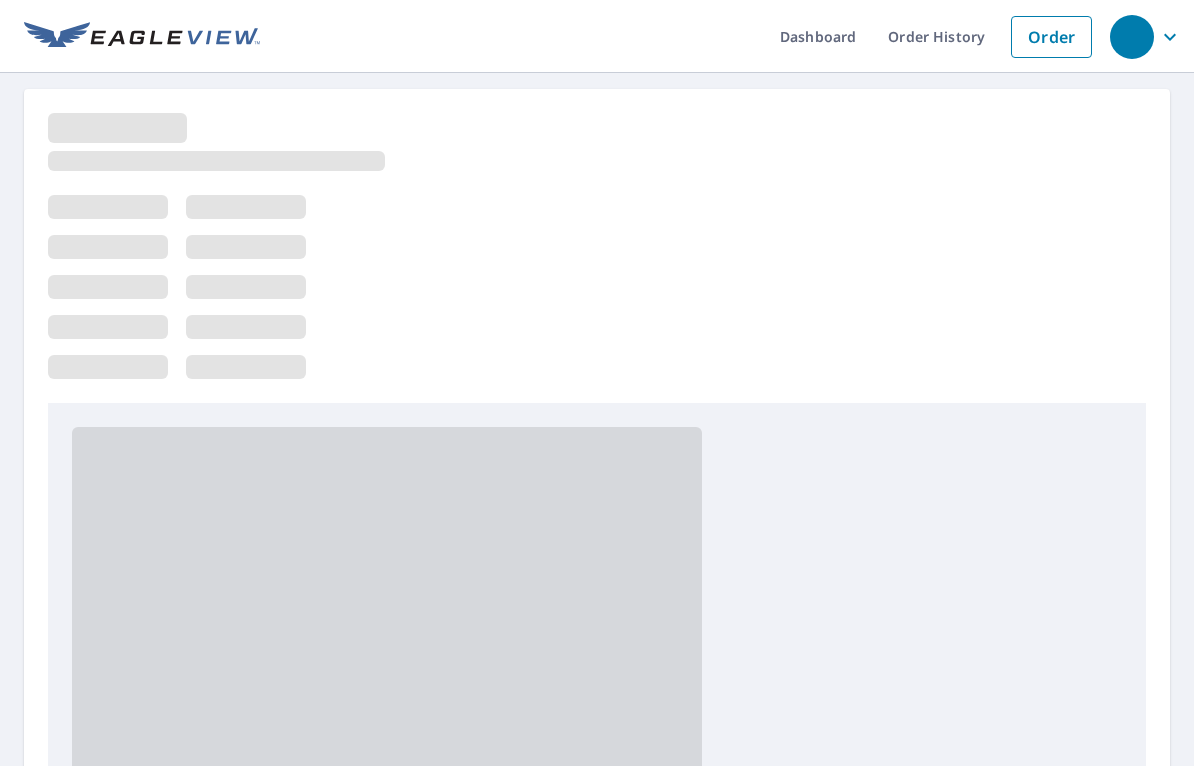 scroll, scrollTop: 0, scrollLeft: 0, axis: both 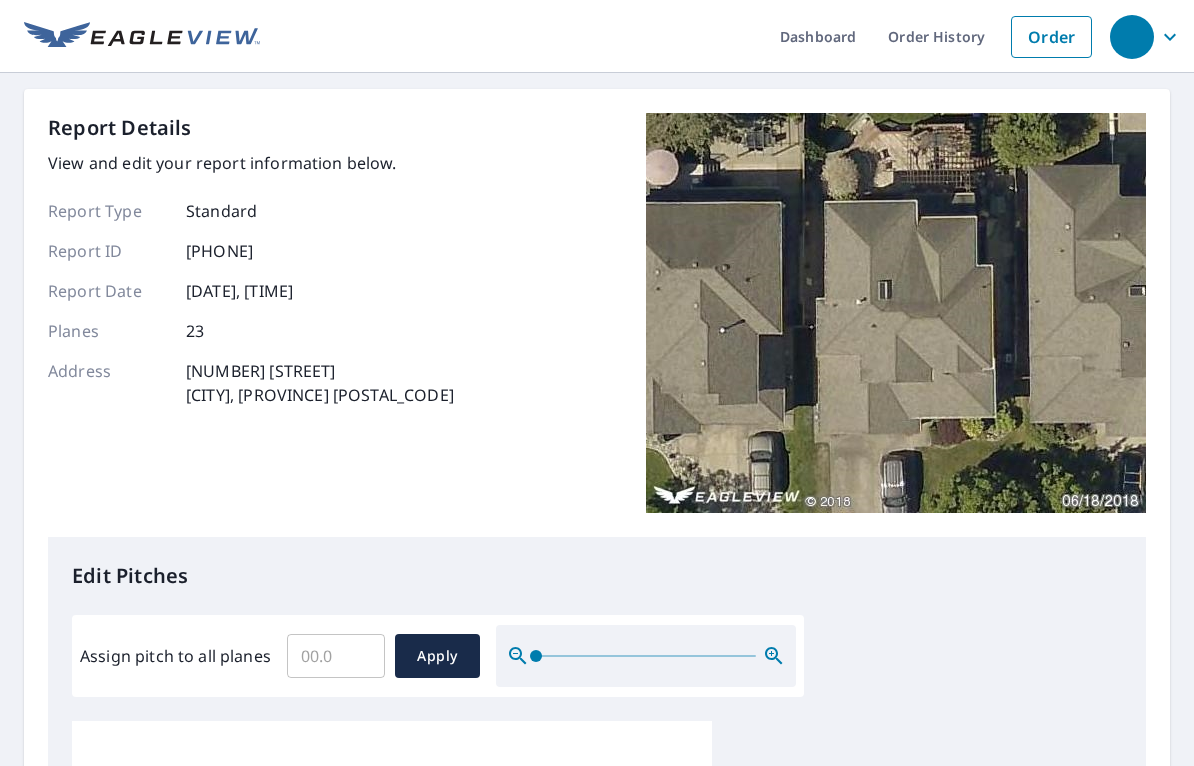click on "Assign pitch to all planes" at bounding box center (336, 656) 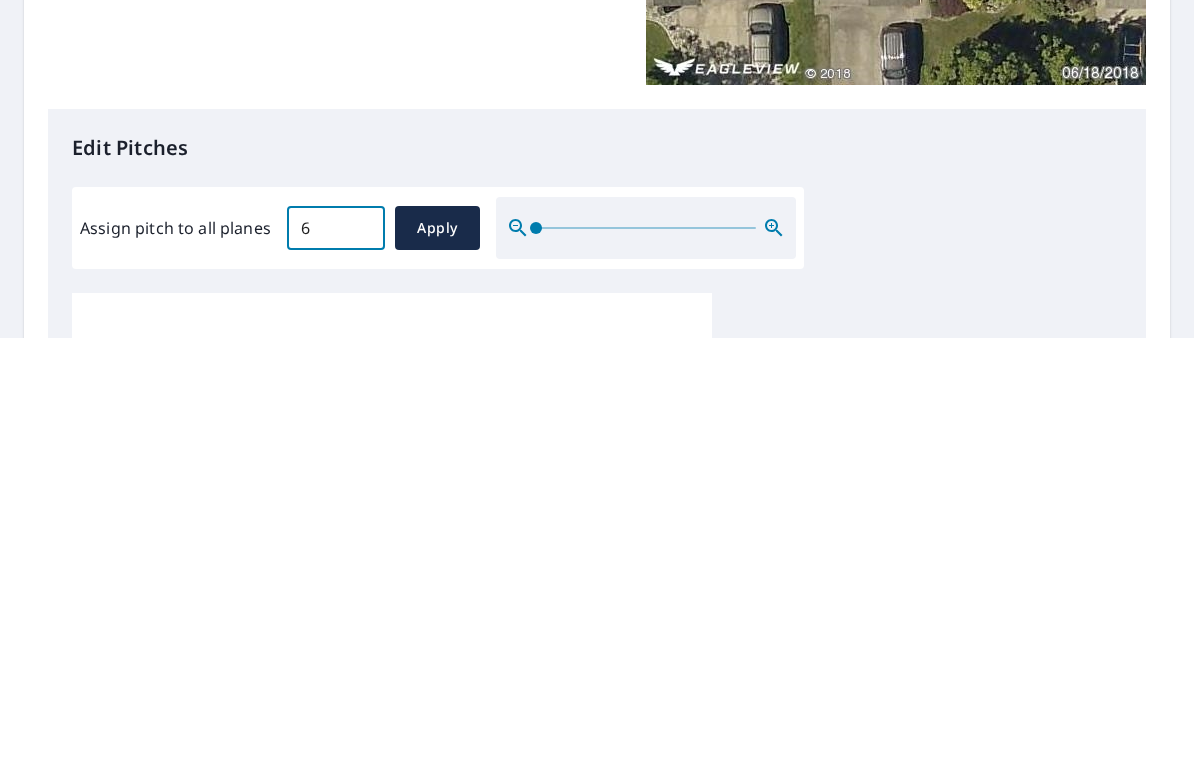 type on "6" 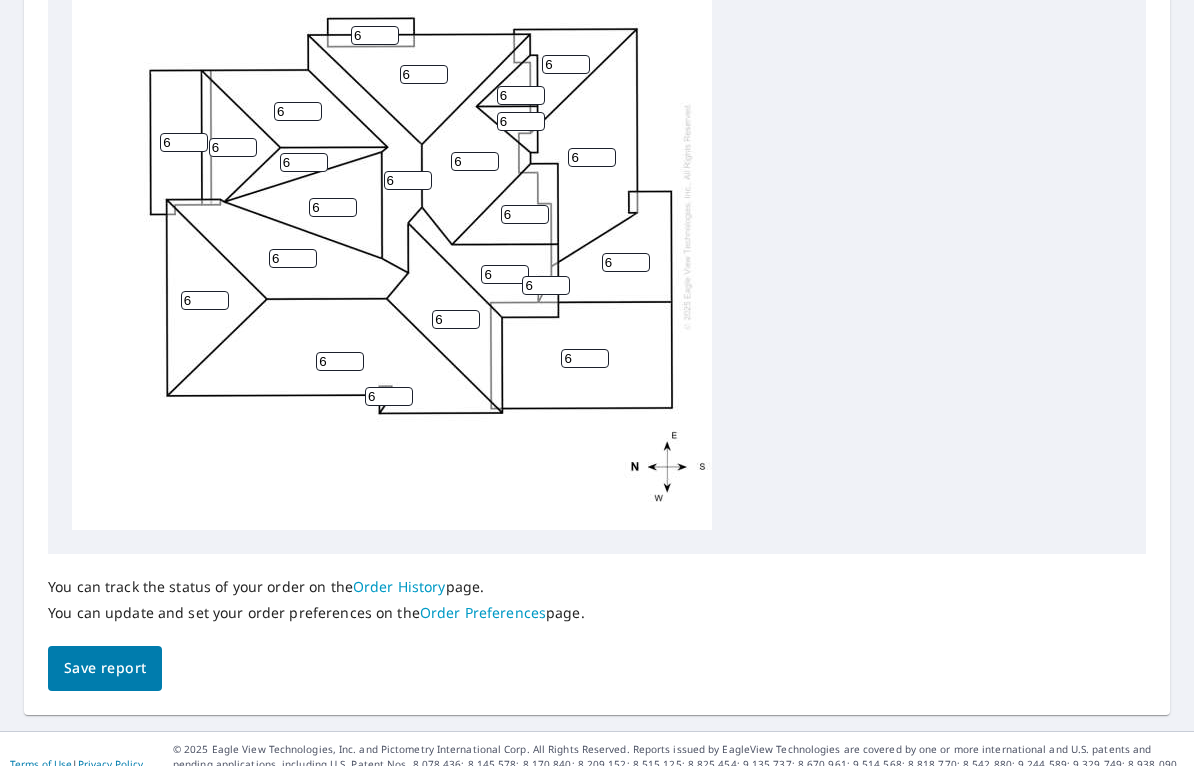 scroll, scrollTop: 817, scrollLeft: 0, axis: vertical 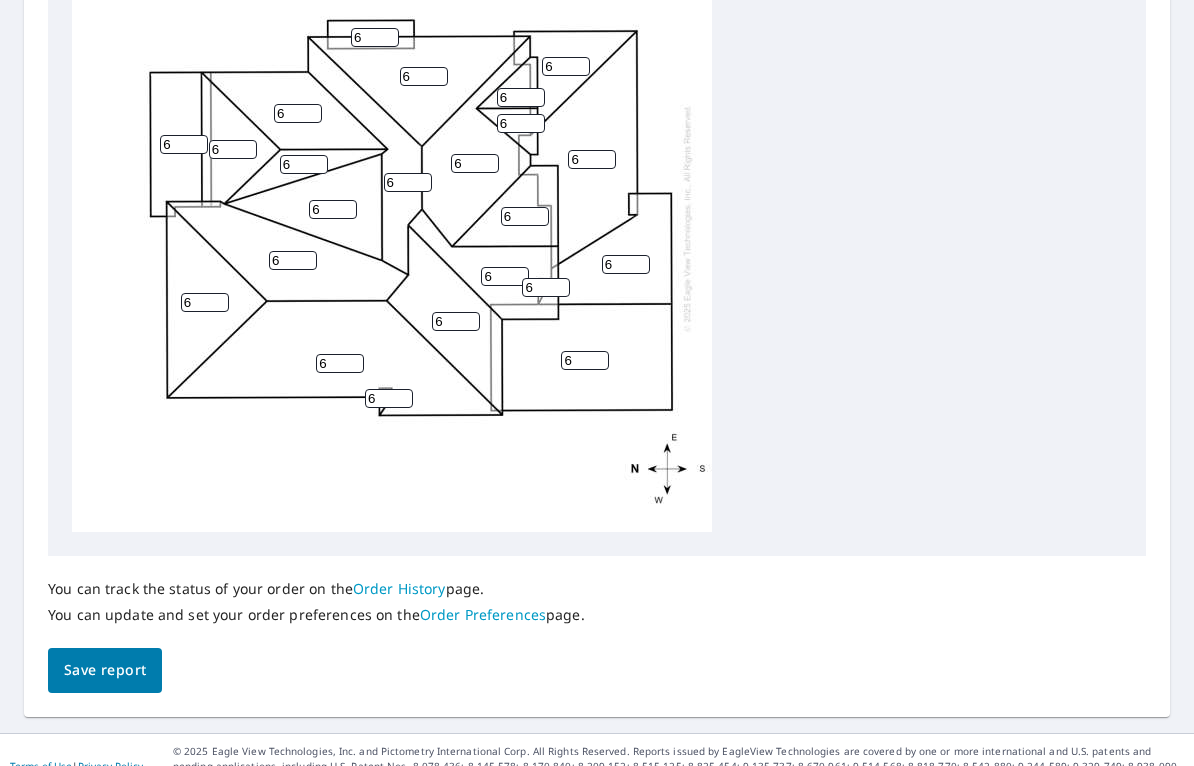 click on "Save report" at bounding box center (105, 670) 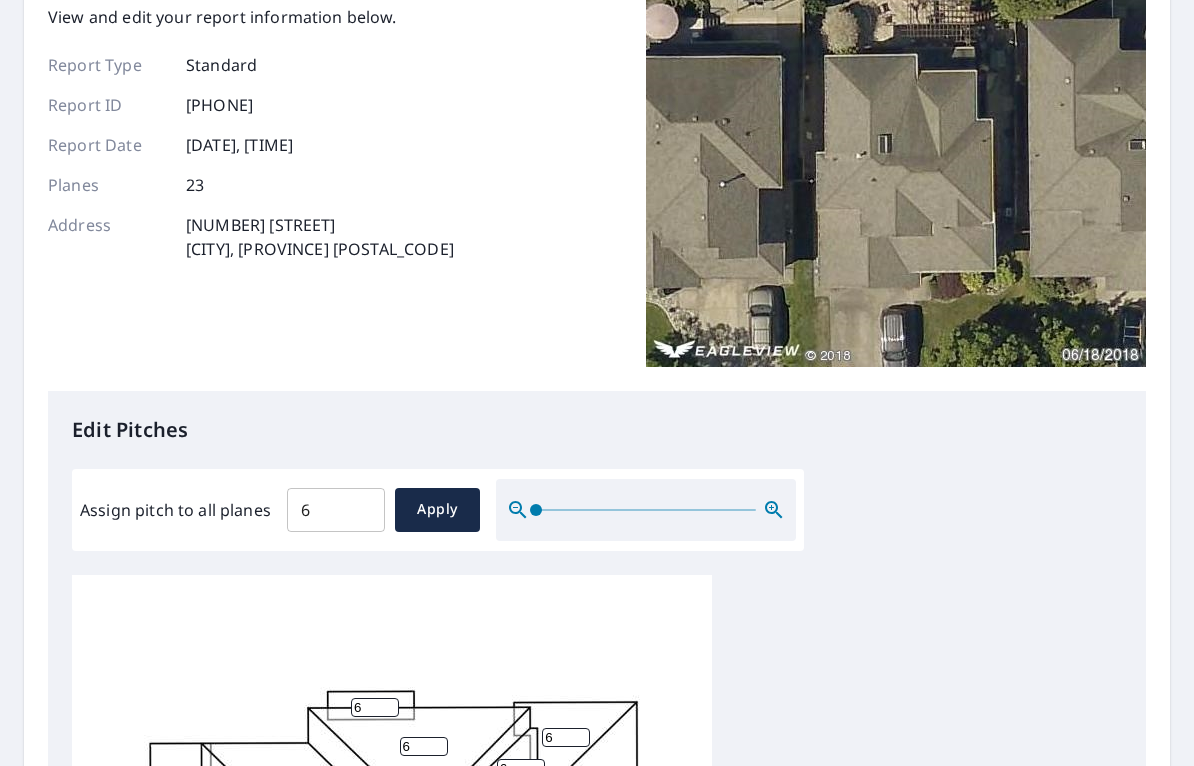 scroll, scrollTop: 0, scrollLeft: 0, axis: both 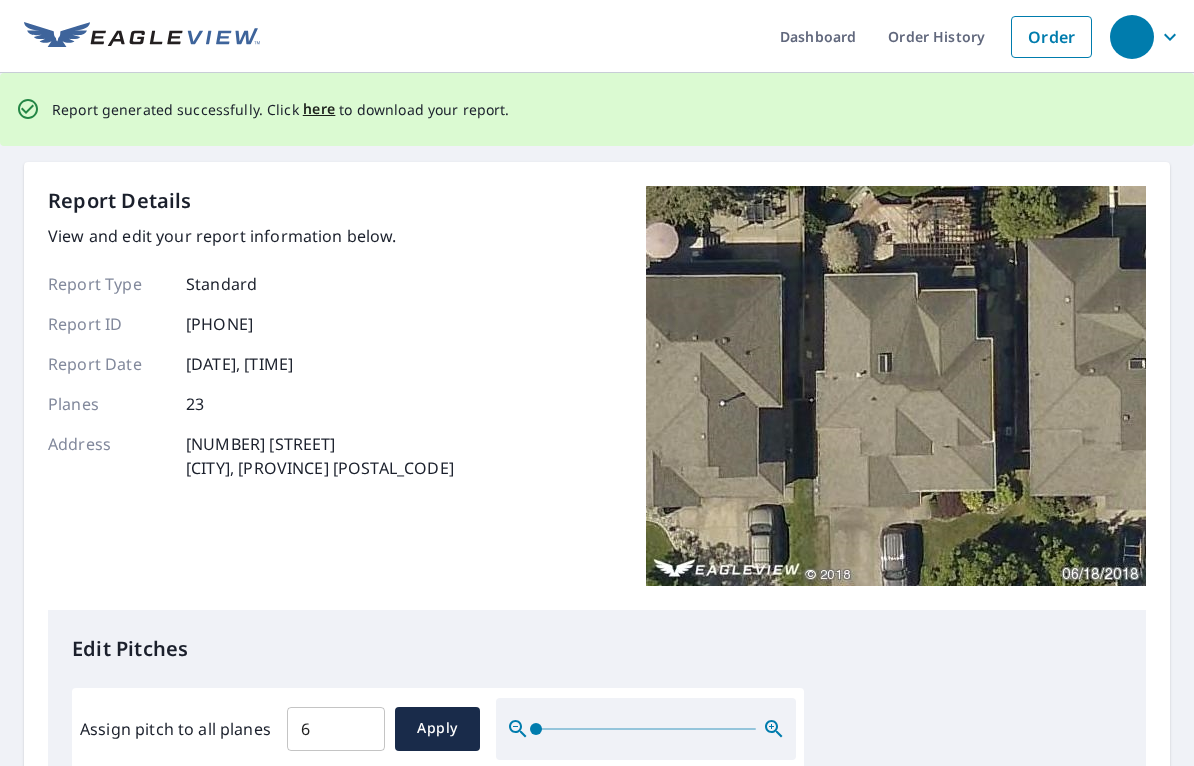 click on "here" at bounding box center (319, 109) 